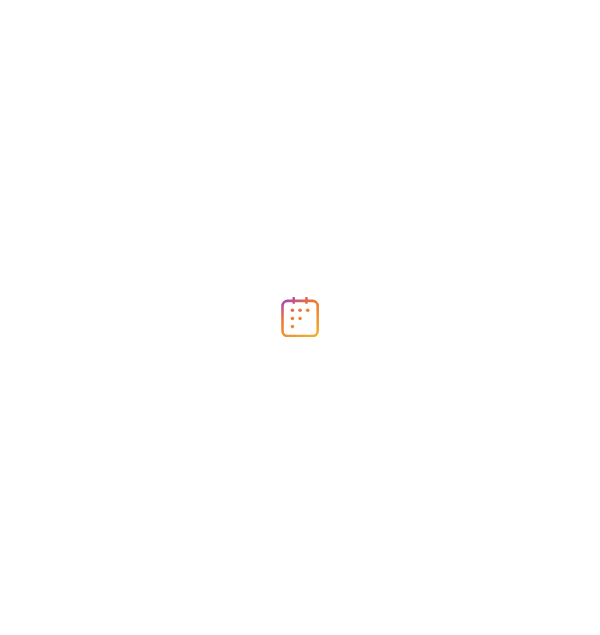 scroll, scrollTop: 0, scrollLeft: 0, axis: both 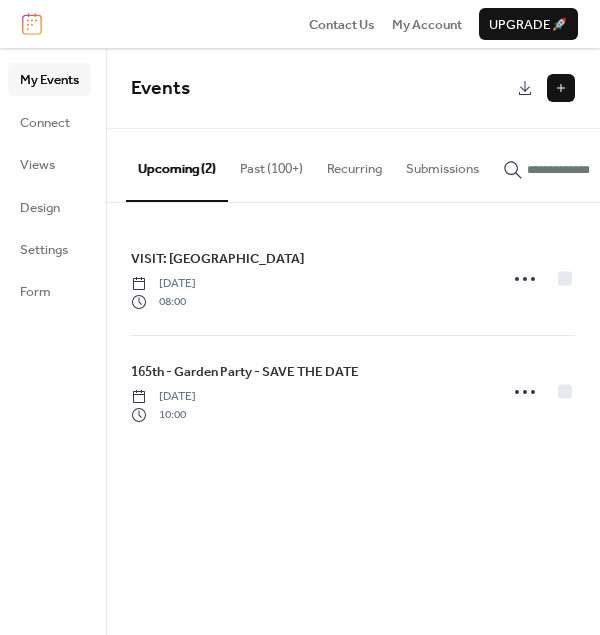 click at bounding box center (561, 88) 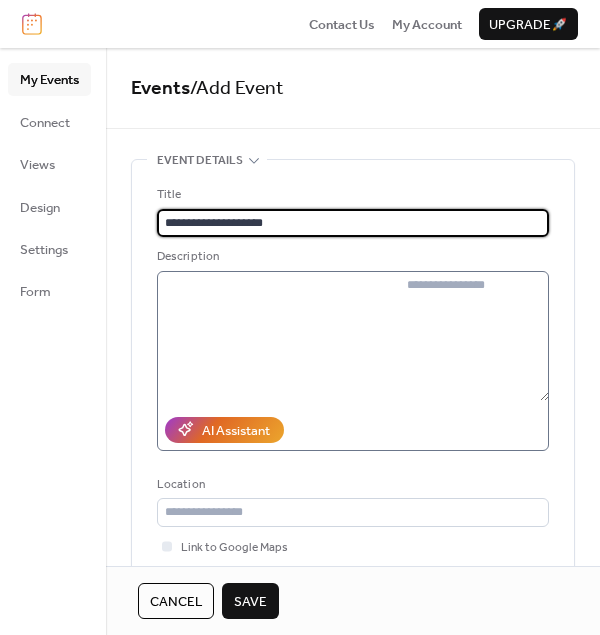 type on "**********" 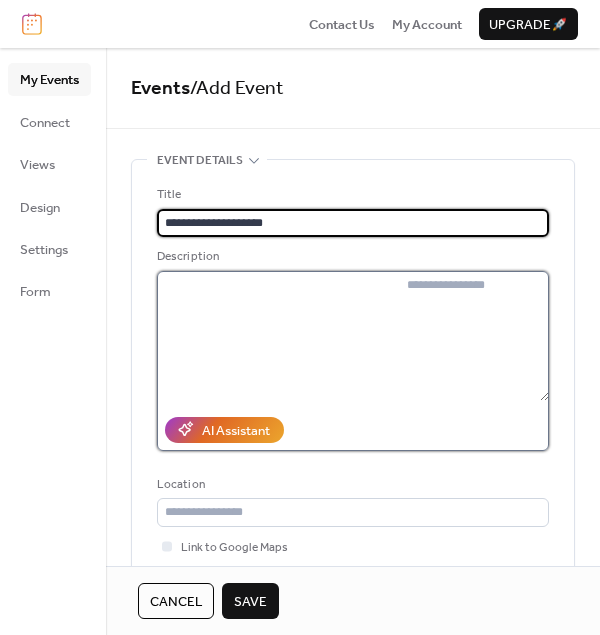 click at bounding box center [474, 336] 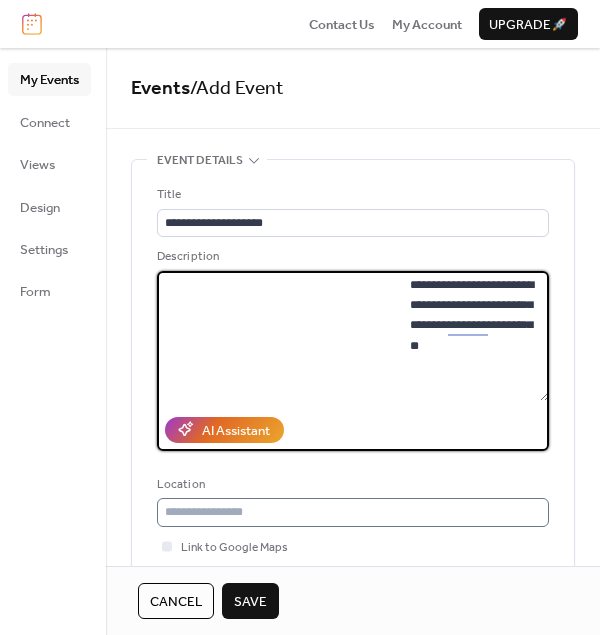 type on "**********" 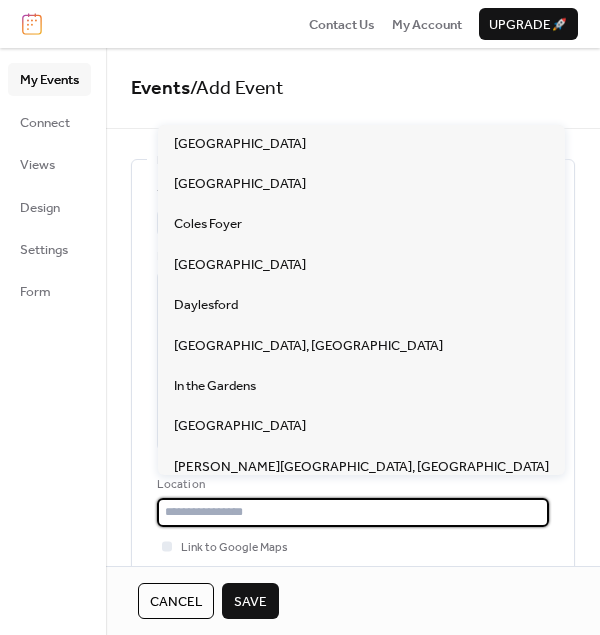 click at bounding box center [353, 512] 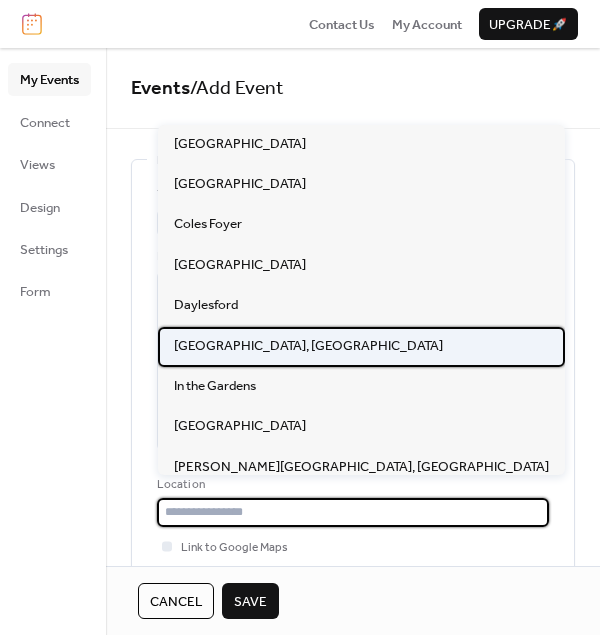 click on "Gardeners Area, Williamstown Botanic Gardens" at bounding box center [308, 346] 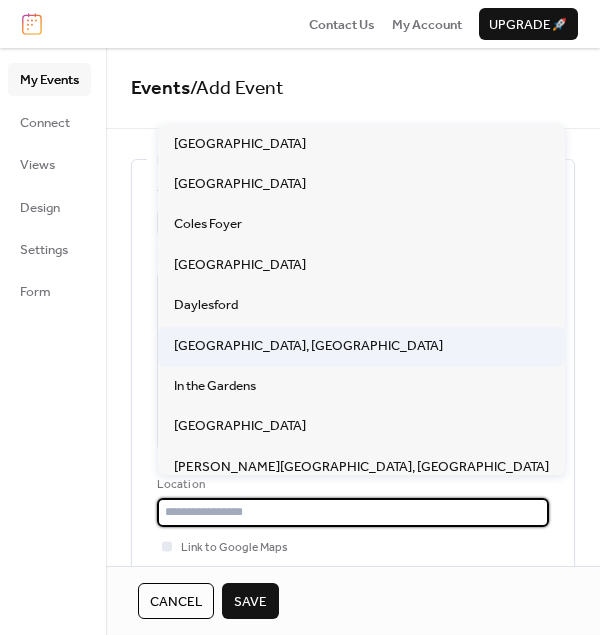 type on "**********" 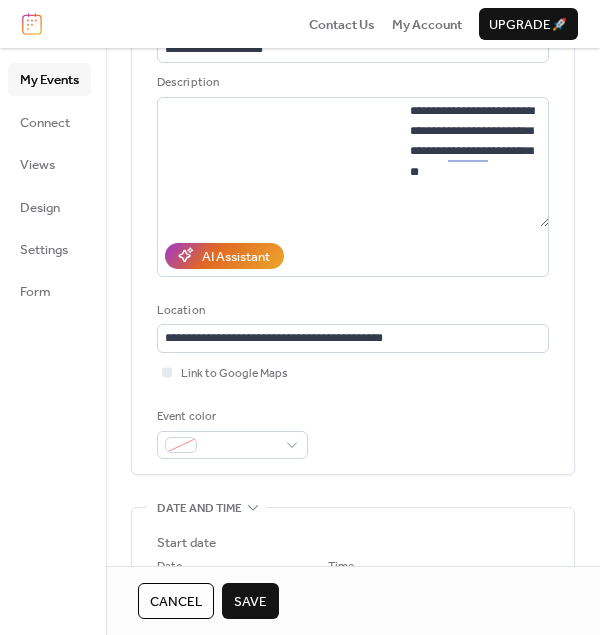 scroll, scrollTop: 200, scrollLeft: 0, axis: vertical 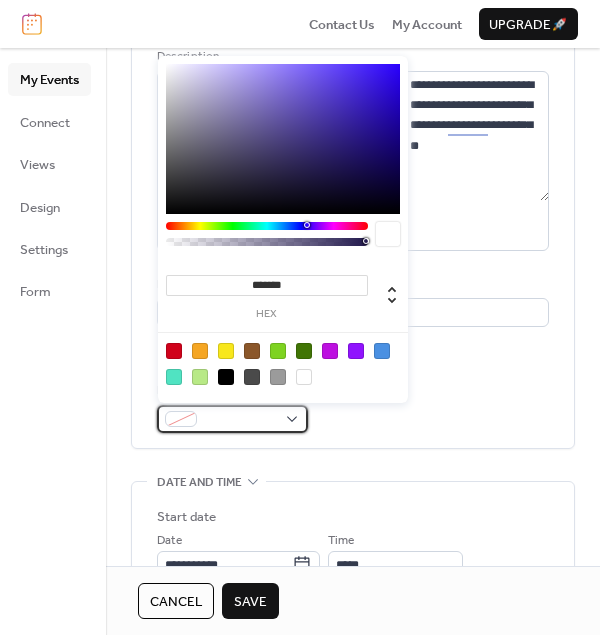 click at bounding box center [232, 419] 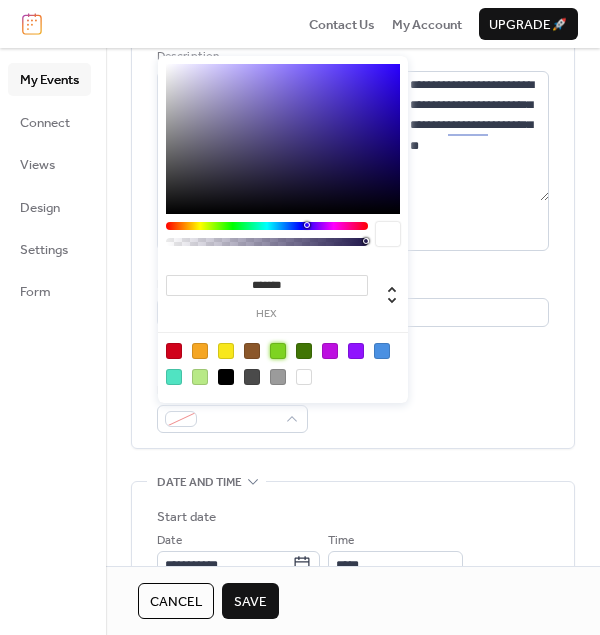 click at bounding box center (278, 351) 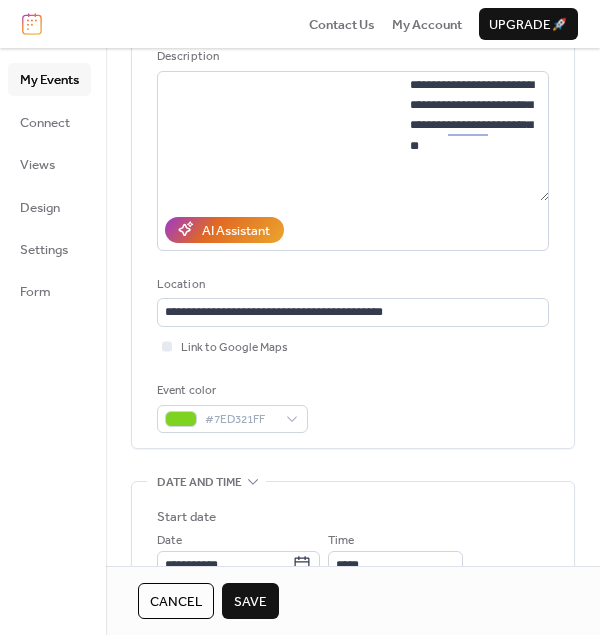 click on "Event color #7ED321FF" at bounding box center (353, 407) 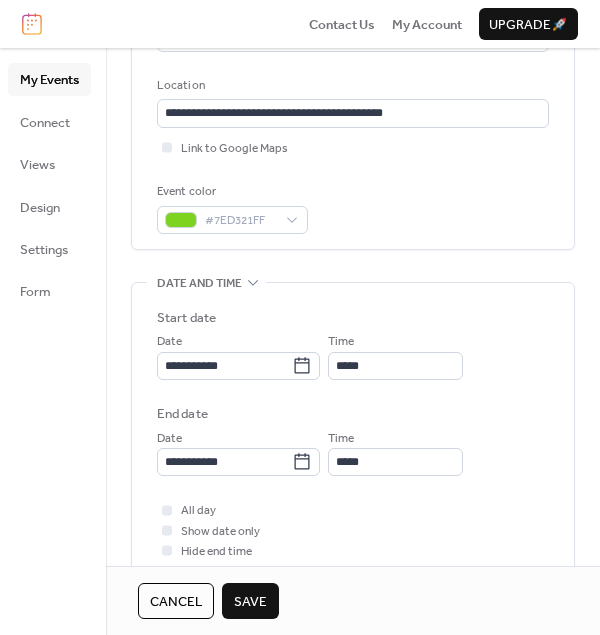 scroll, scrollTop: 400, scrollLeft: 0, axis: vertical 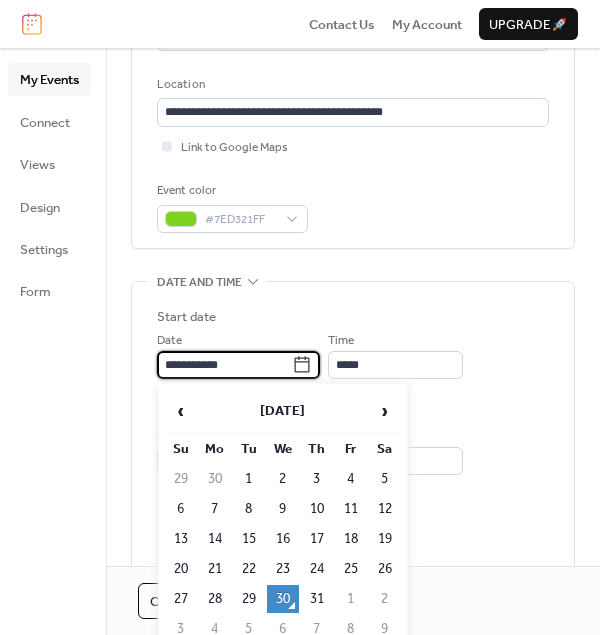 click on "**********" at bounding box center [224, 365] 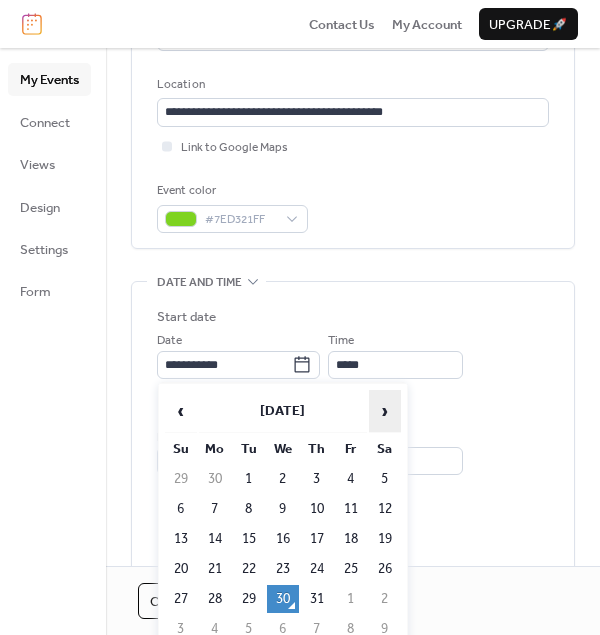 click on "›" at bounding box center (385, 411) 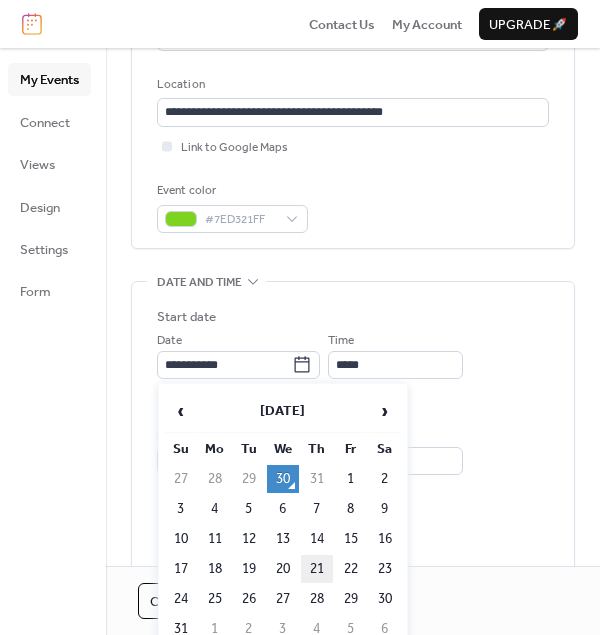 click on "21" at bounding box center (317, 569) 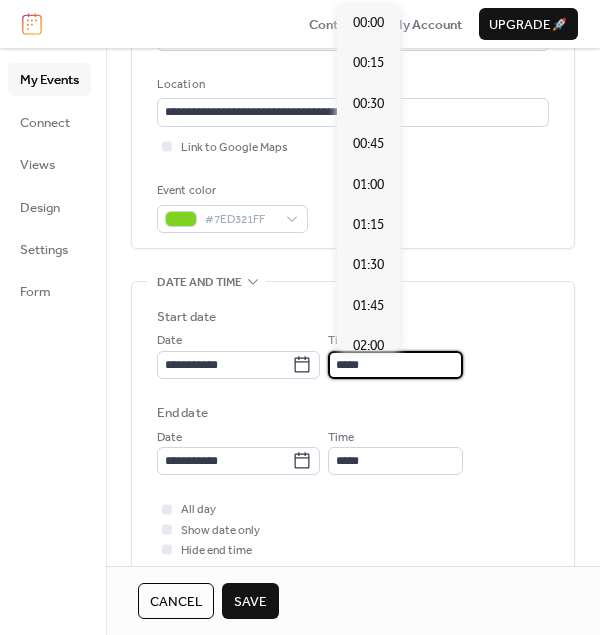 click on "*****" at bounding box center [395, 365] 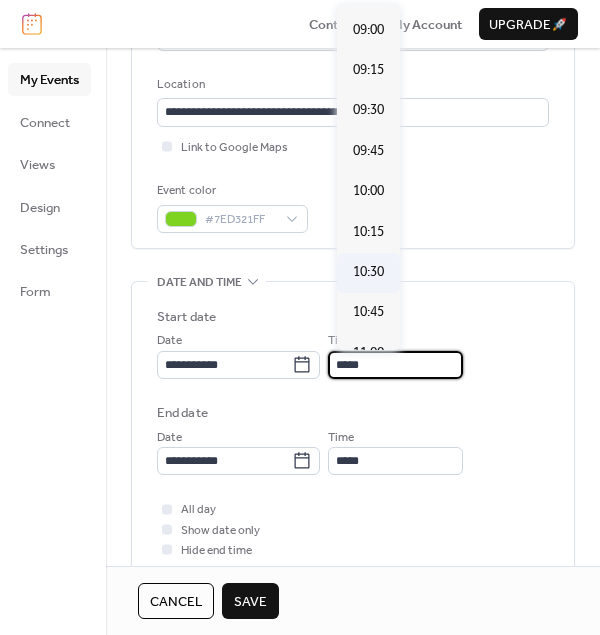 scroll, scrollTop: 1439, scrollLeft: 0, axis: vertical 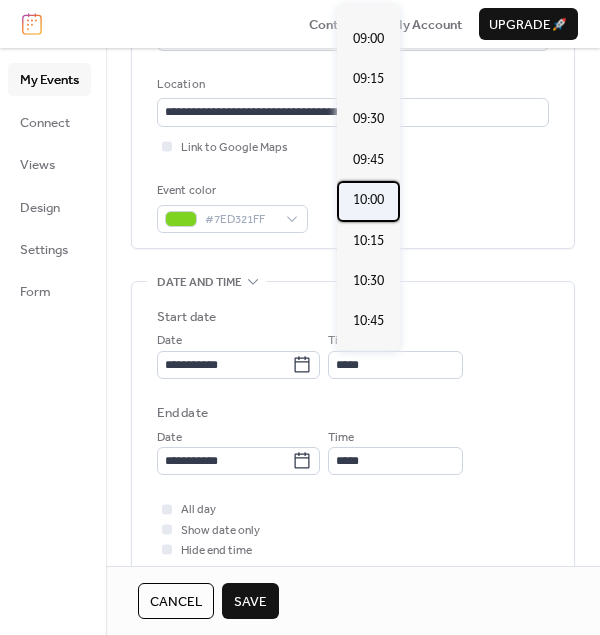 click on "10:00" at bounding box center [368, 200] 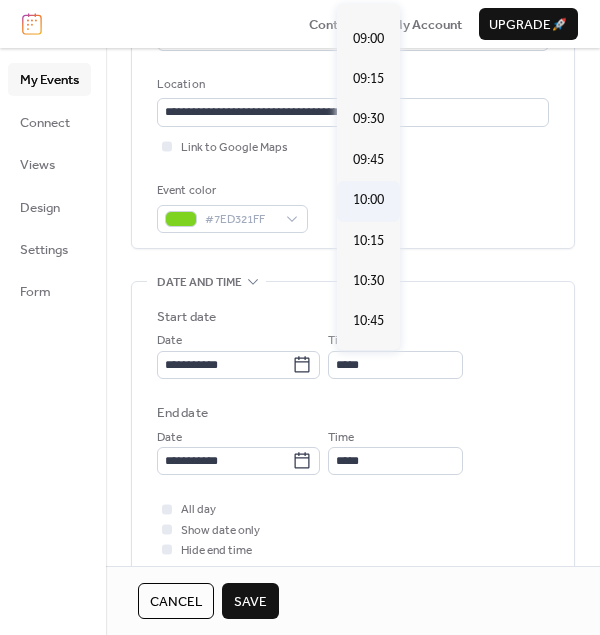 type on "*****" 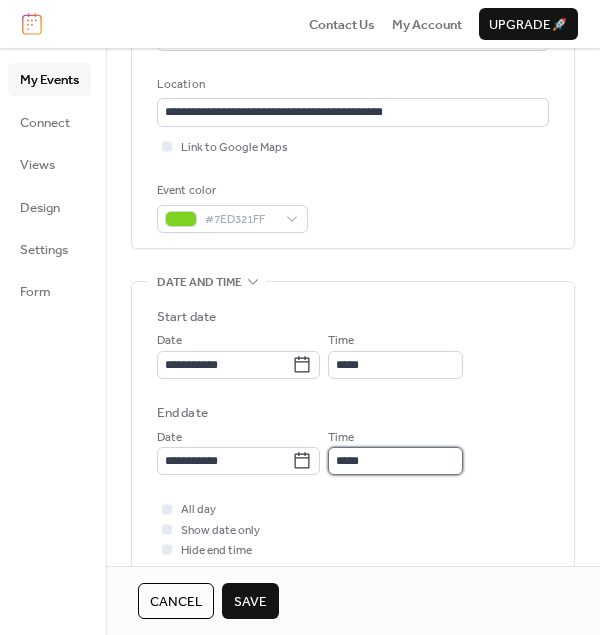 click on "*****" at bounding box center (395, 461) 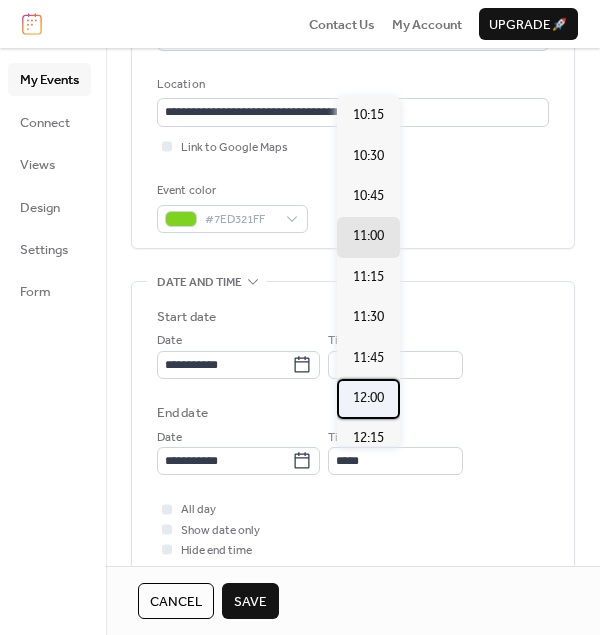 click on "12:00" at bounding box center (368, 398) 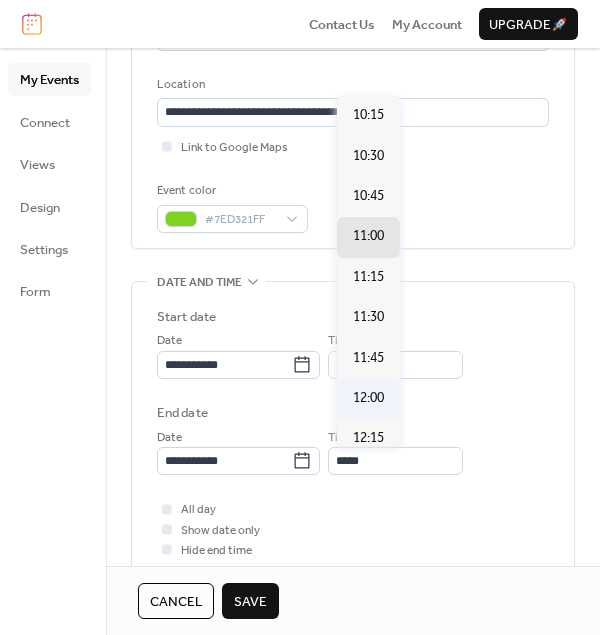 type on "*****" 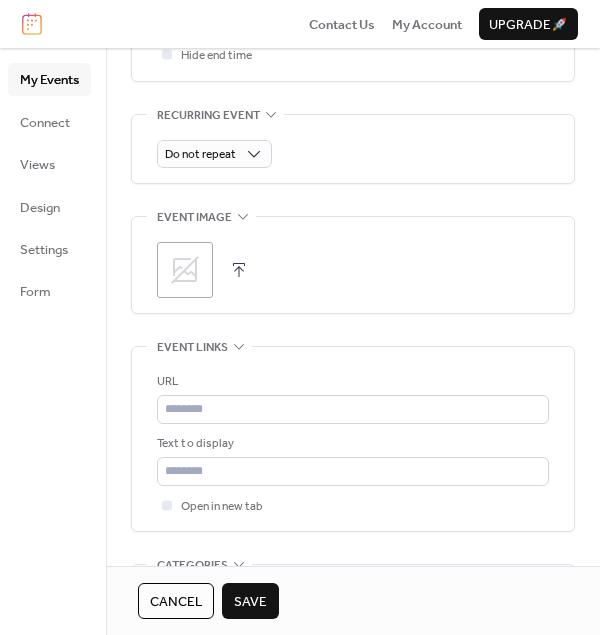 scroll, scrollTop: 900, scrollLeft: 0, axis: vertical 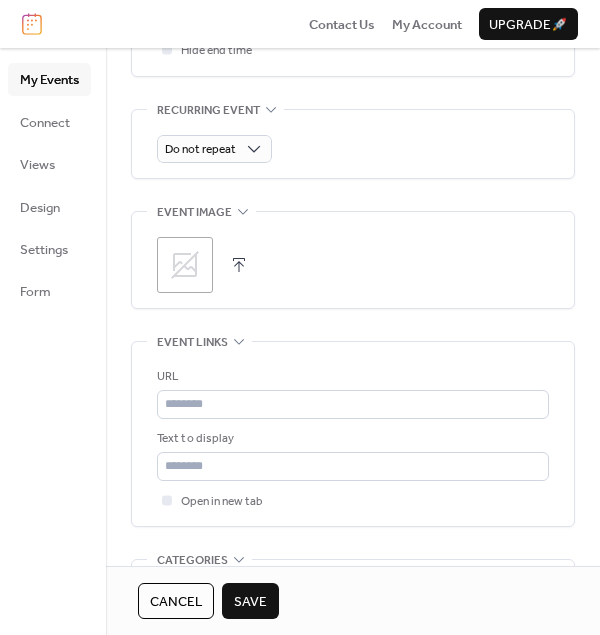 click 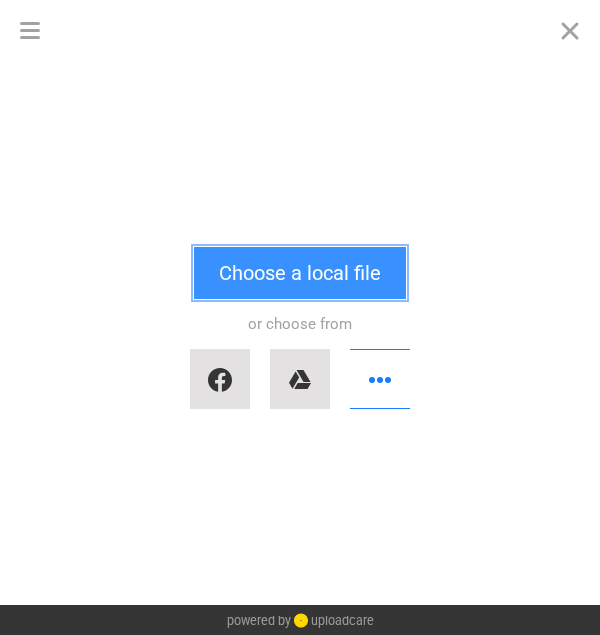 click on "Choose a local file" at bounding box center [300, 273] 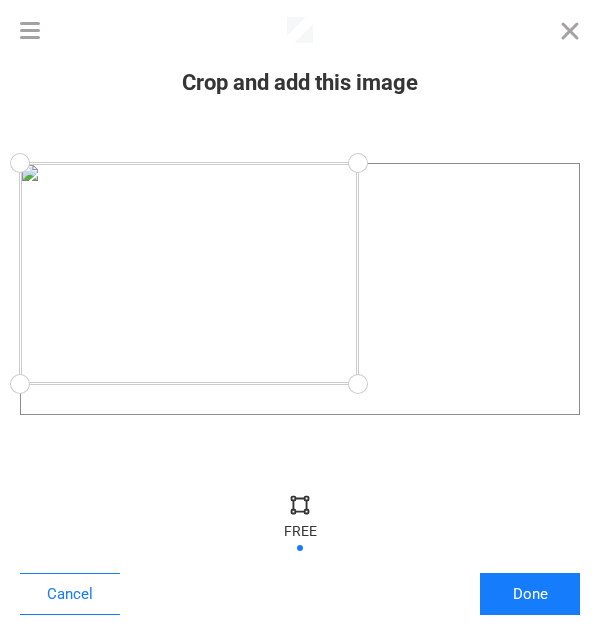 drag, startPoint x: 581, startPoint y: 418, endPoint x: 358, endPoint y: 384, distance: 225.57704 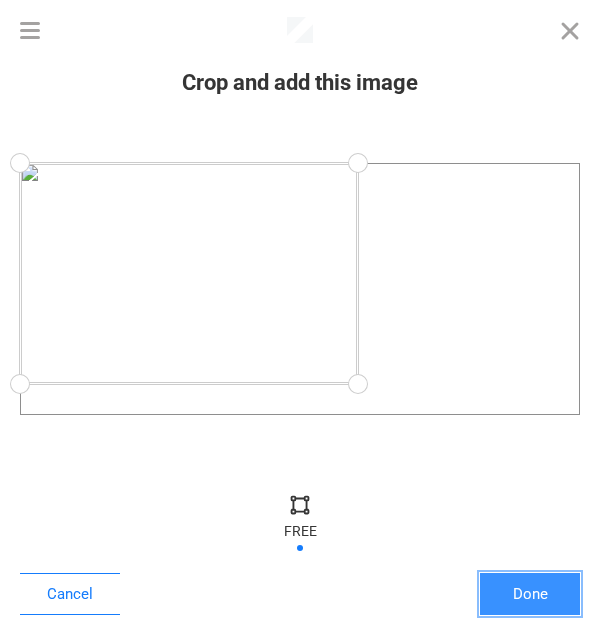 click on "Done" at bounding box center (530, 594) 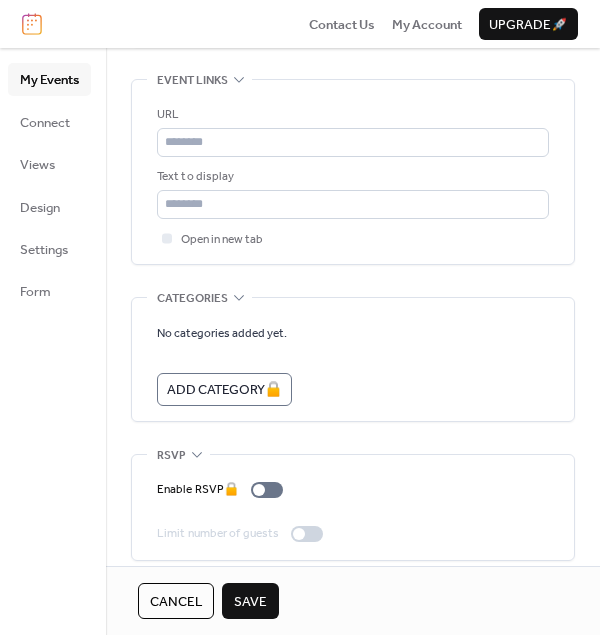 scroll, scrollTop: 1174, scrollLeft: 0, axis: vertical 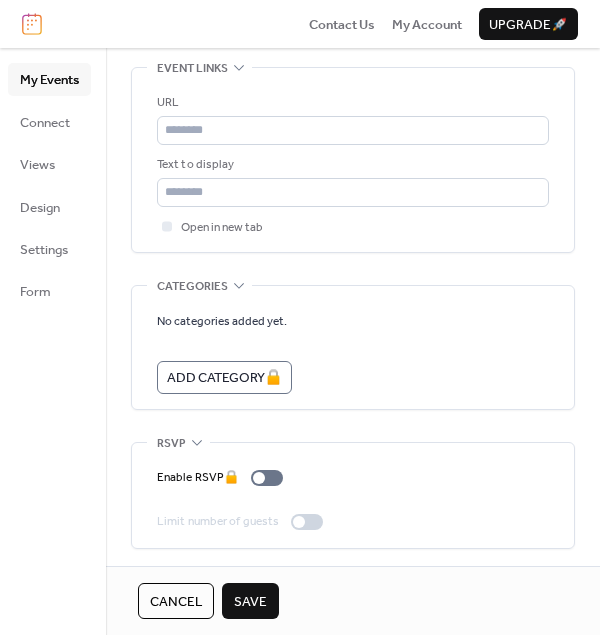 click on "Save" at bounding box center (250, 602) 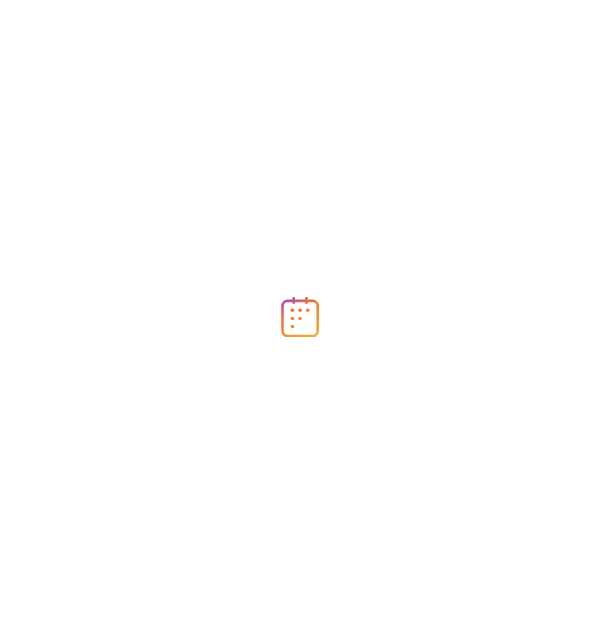 scroll, scrollTop: 0, scrollLeft: 0, axis: both 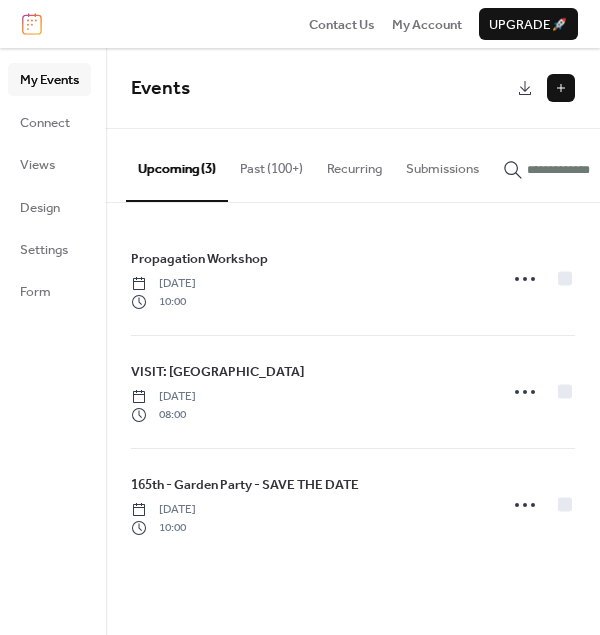 click at bounding box center [561, 88] 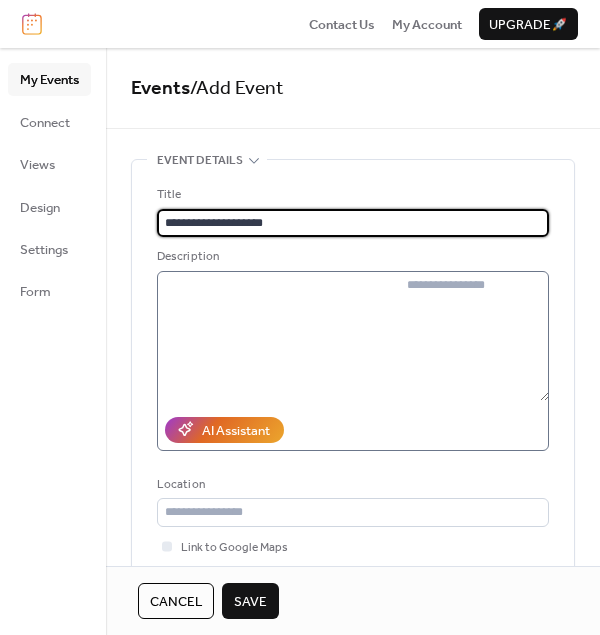 type on "**********" 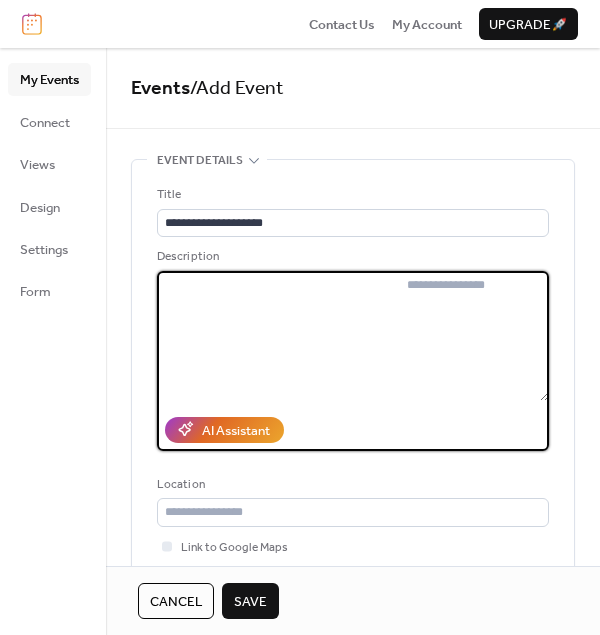 click at bounding box center (474, 336) 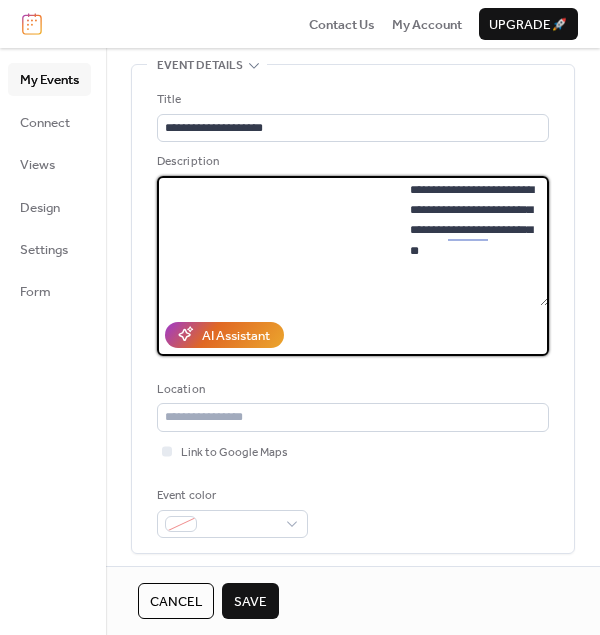 scroll, scrollTop: 200, scrollLeft: 0, axis: vertical 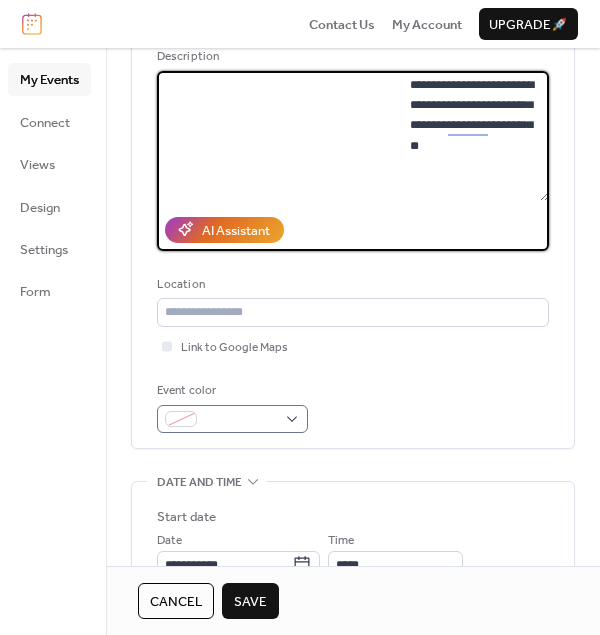 type on "**********" 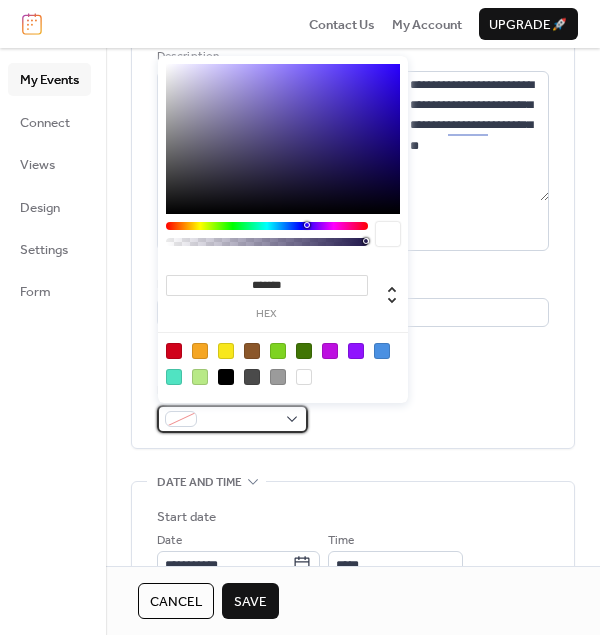 click at bounding box center [232, 419] 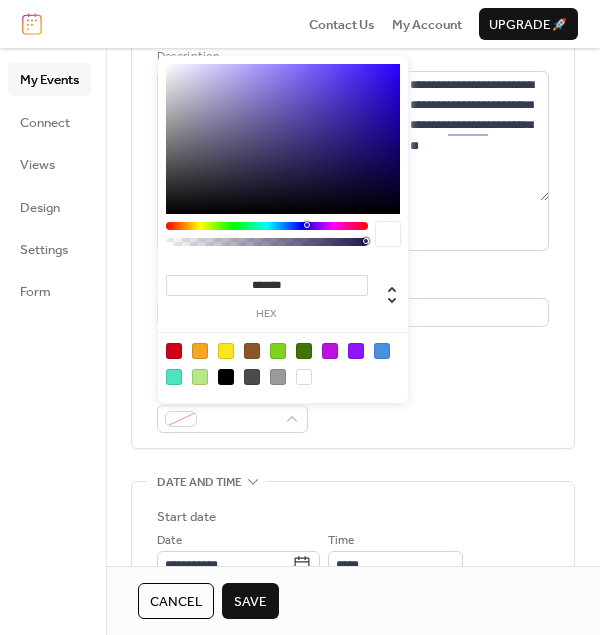 click at bounding box center (278, 351) 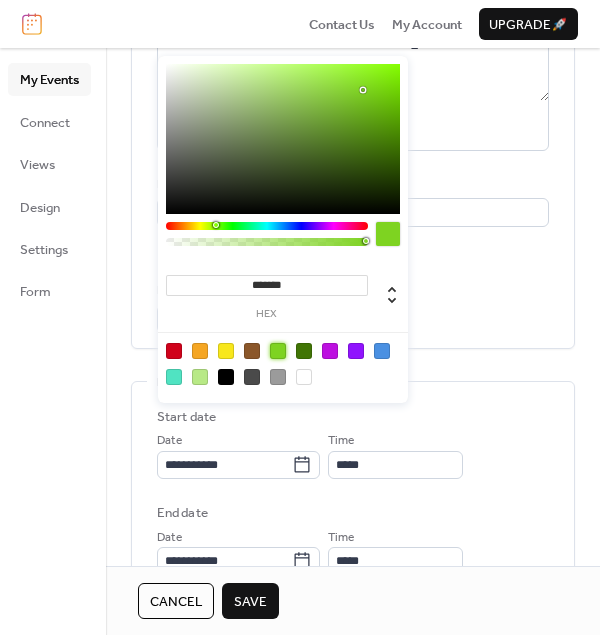 scroll, scrollTop: 300, scrollLeft: 0, axis: vertical 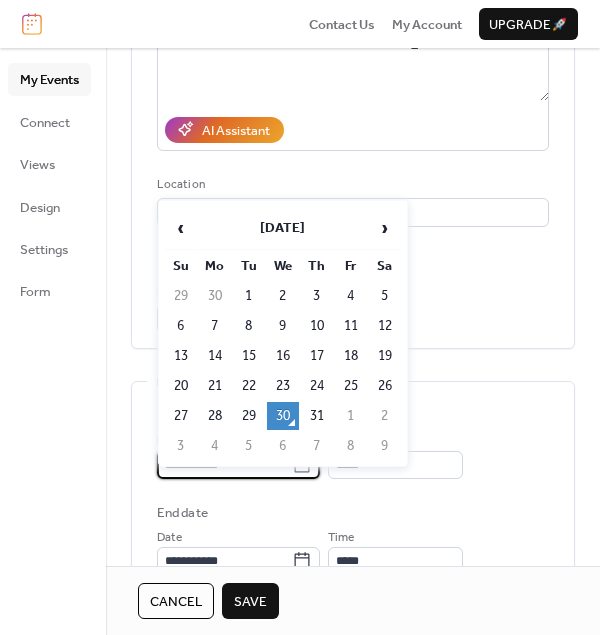 click on "**********" at bounding box center [224, 465] 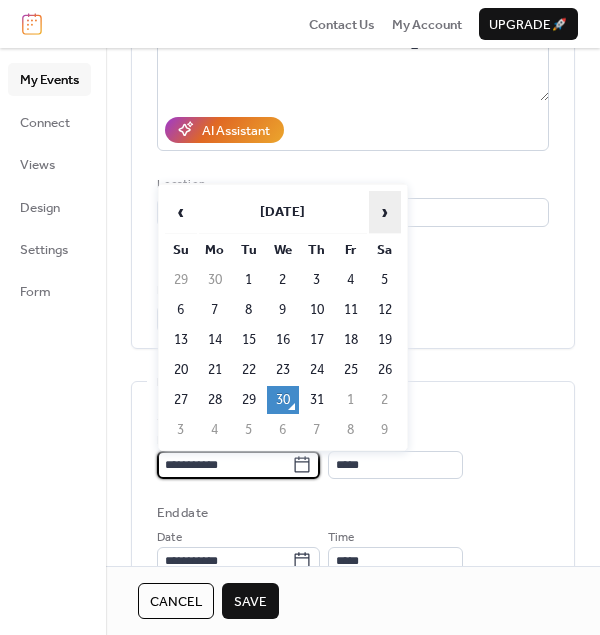 click on "›" at bounding box center (385, 212) 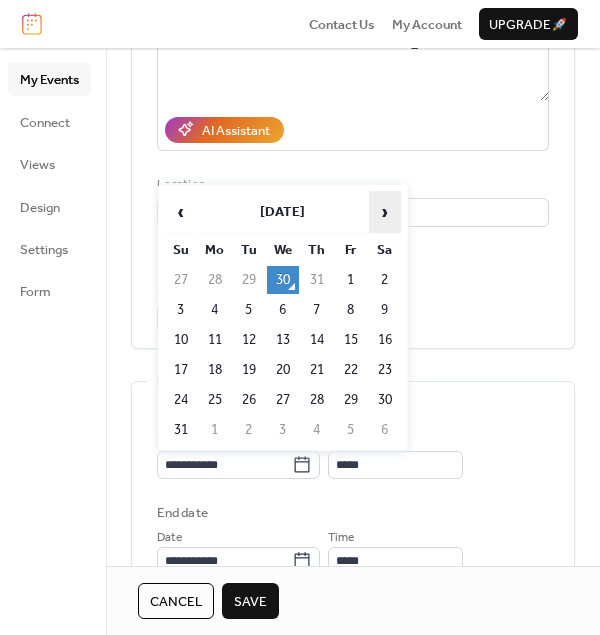 click on "›" at bounding box center (385, 212) 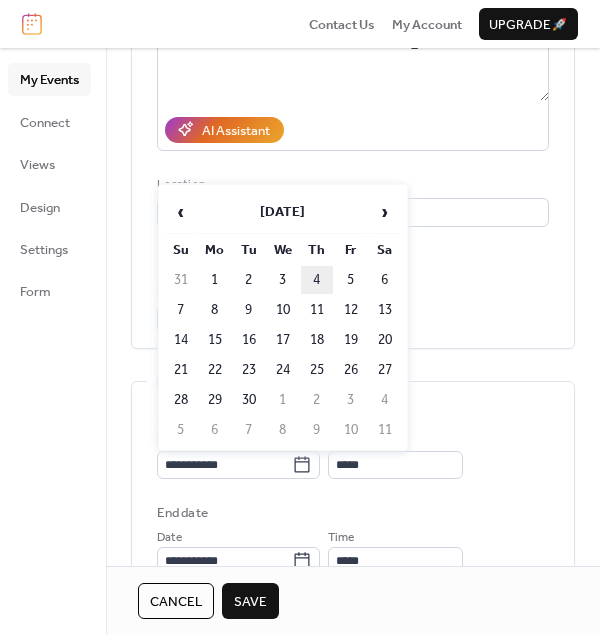 click on "4" at bounding box center [317, 280] 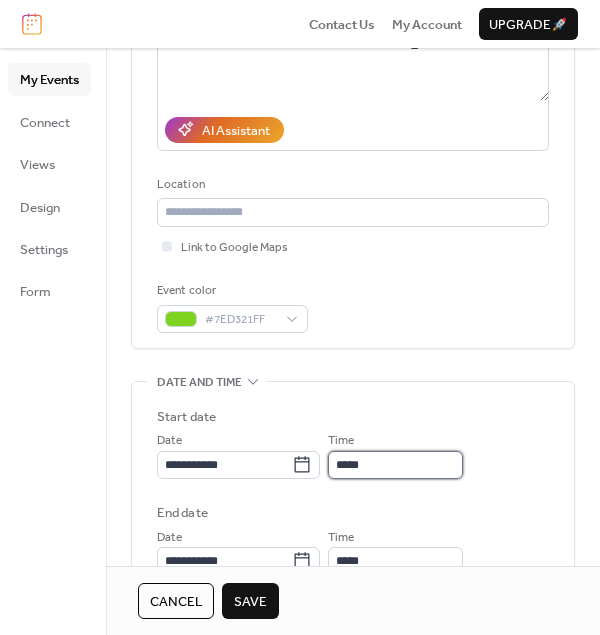 click on "*****" at bounding box center [395, 465] 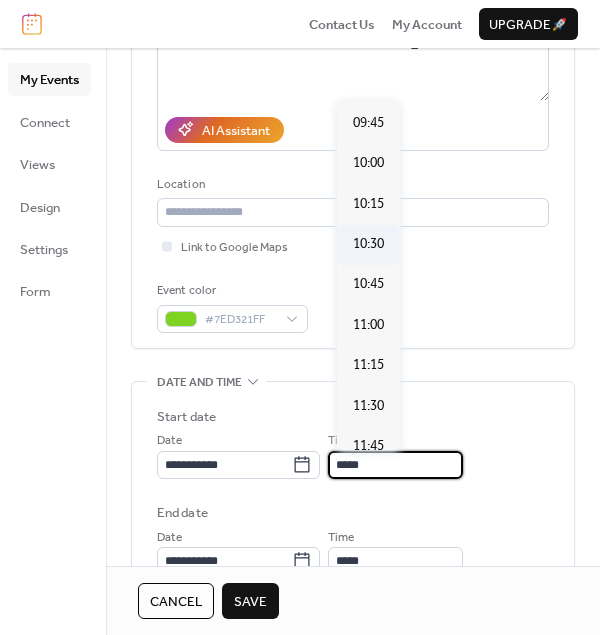 scroll, scrollTop: 1539, scrollLeft: 0, axis: vertical 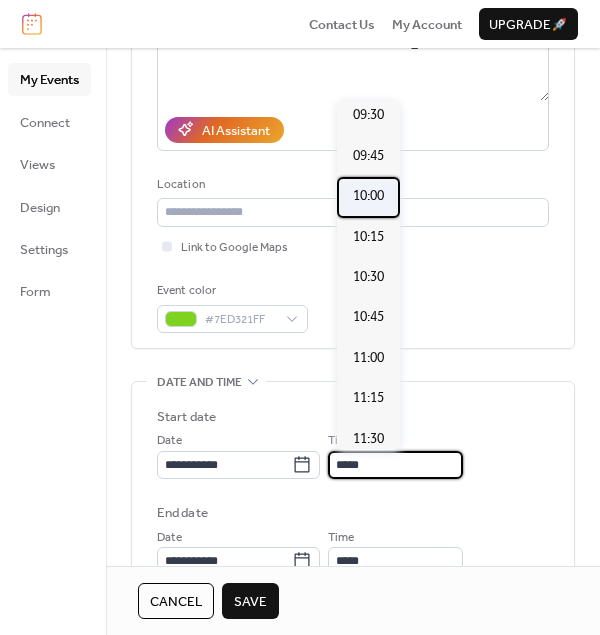 click on "10:00" at bounding box center (368, 196) 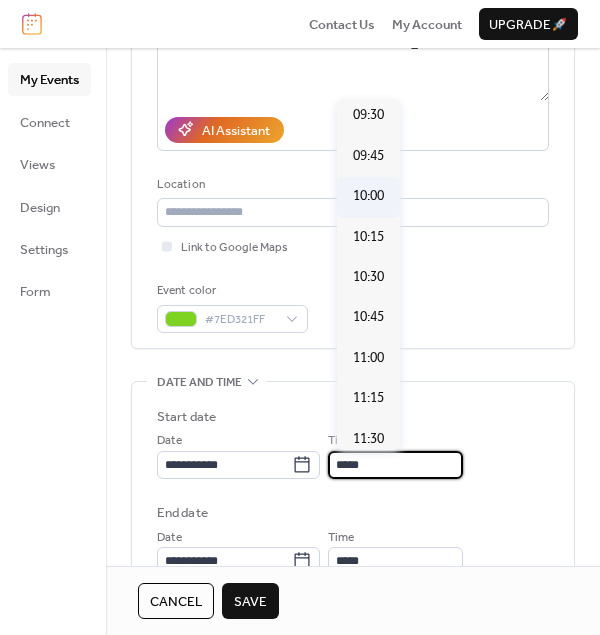 type on "*****" 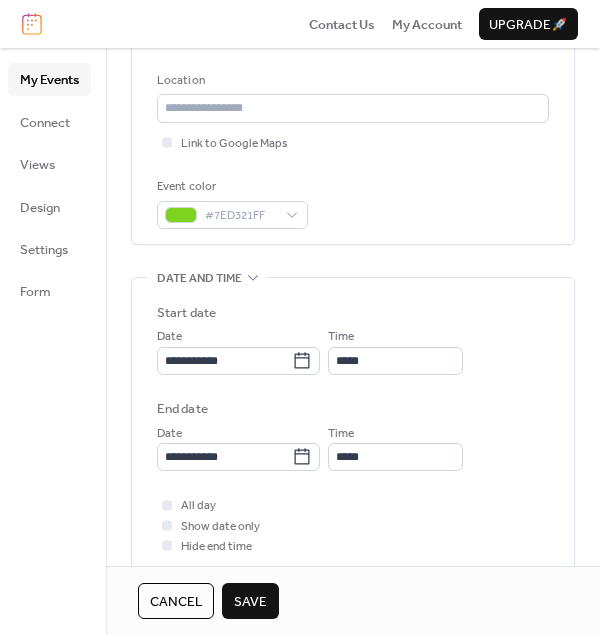 scroll, scrollTop: 500, scrollLeft: 0, axis: vertical 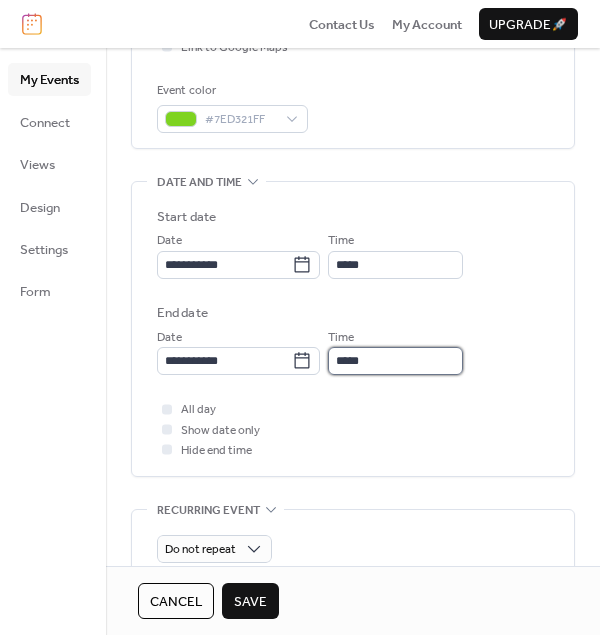 click on "*****" at bounding box center [395, 361] 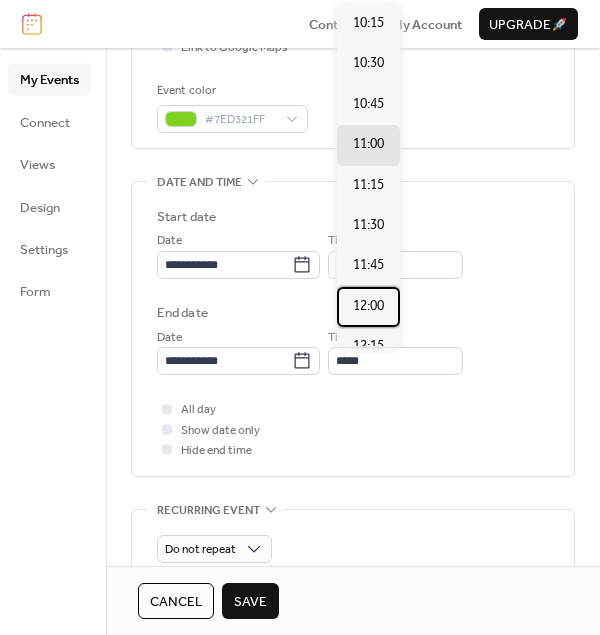 click on "12:00" at bounding box center [368, 306] 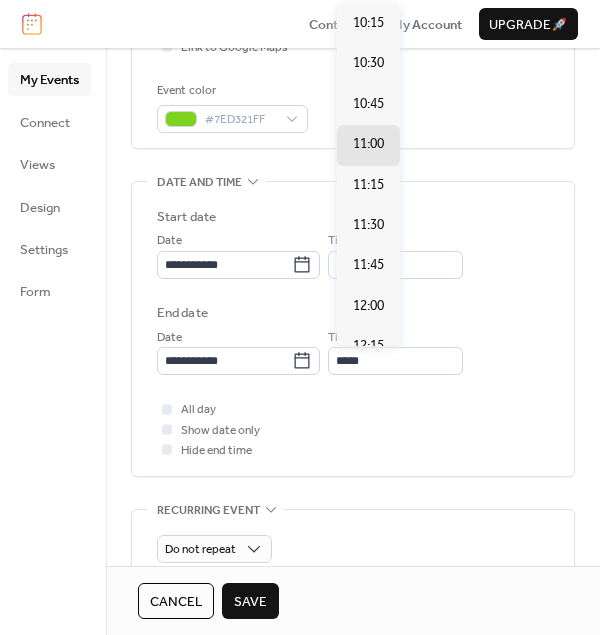 type on "*****" 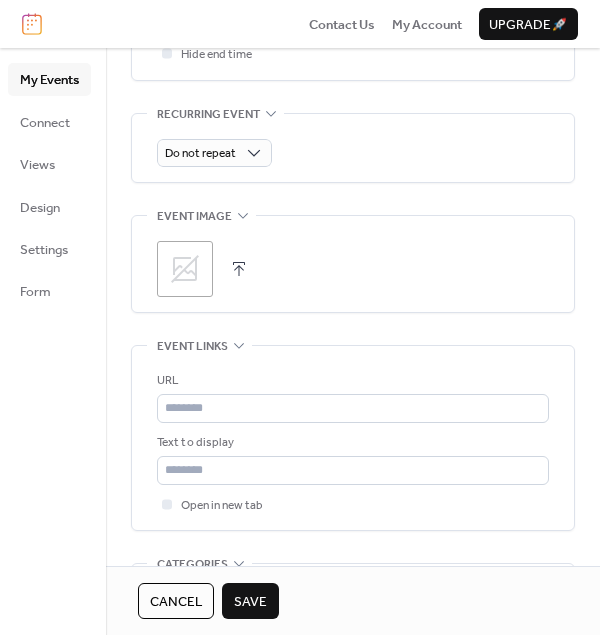 scroll, scrollTop: 900, scrollLeft: 0, axis: vertical 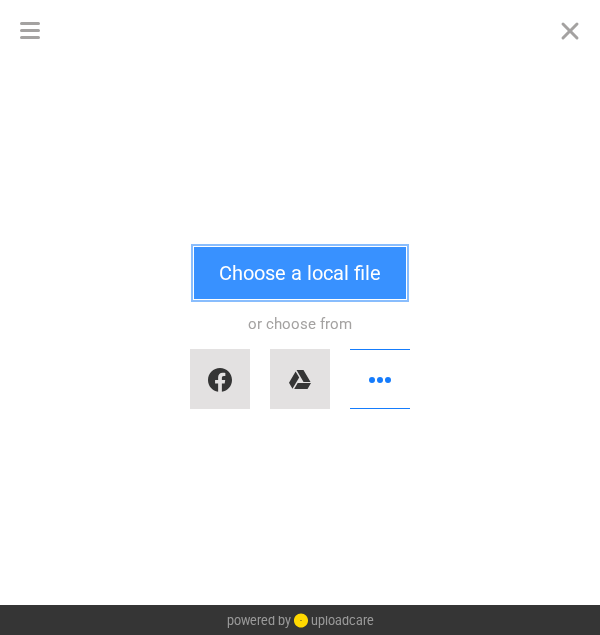click on "Choose a local file" at bounding box center (300, 273) 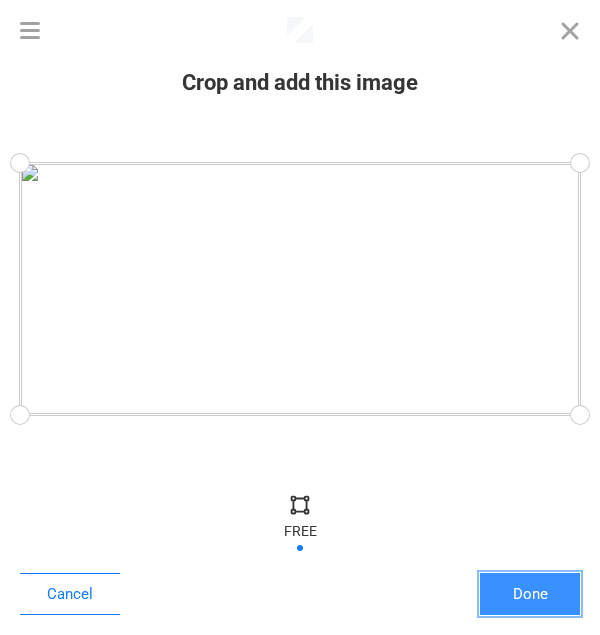 click on "Done" at bounding box center [530, 594] 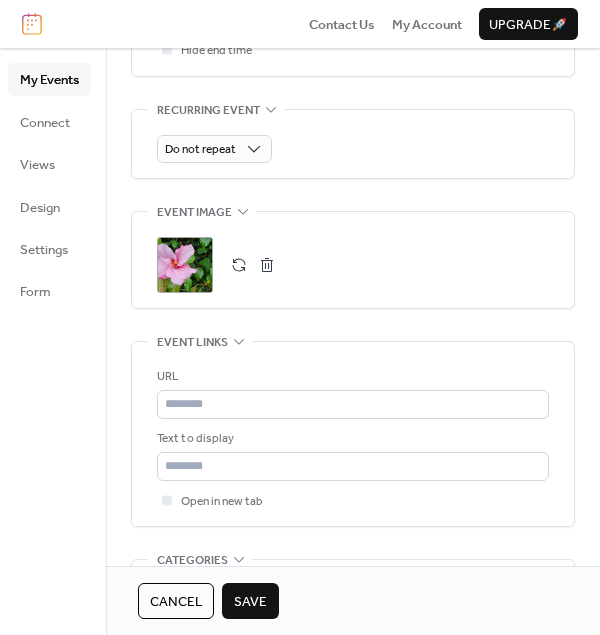 click on "Save" at bounding box center (250, 602) 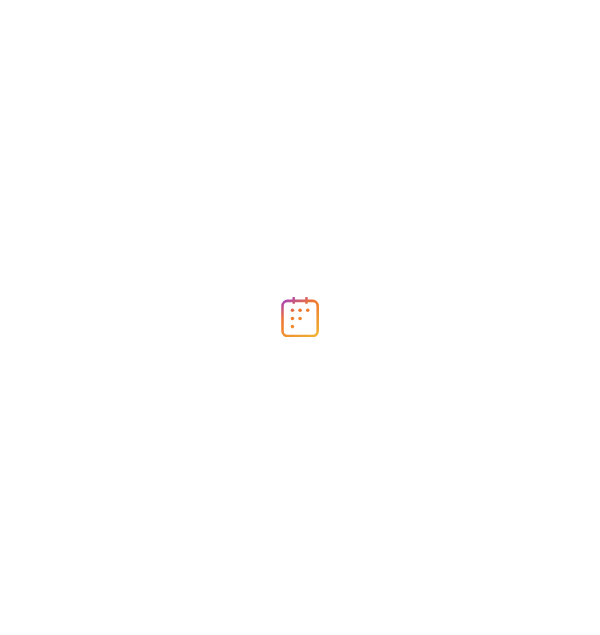 scroll, scrollTop: 0, scrollLeft: 0, axis: both 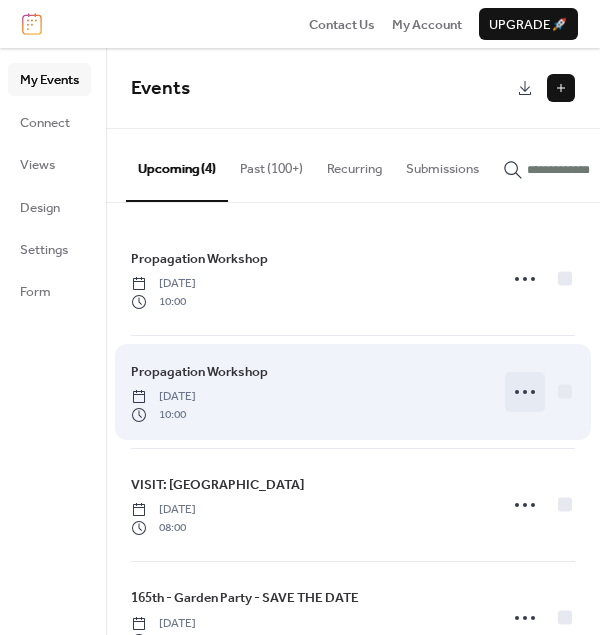 click 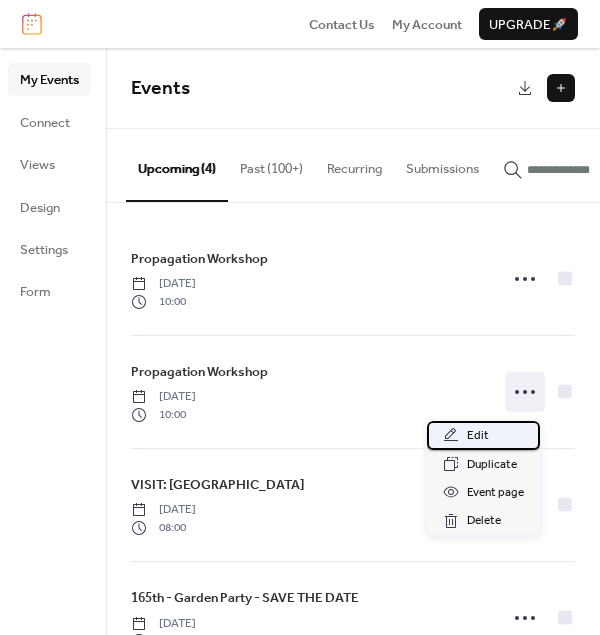 click on "Edit" at bounding box center [478, 436] 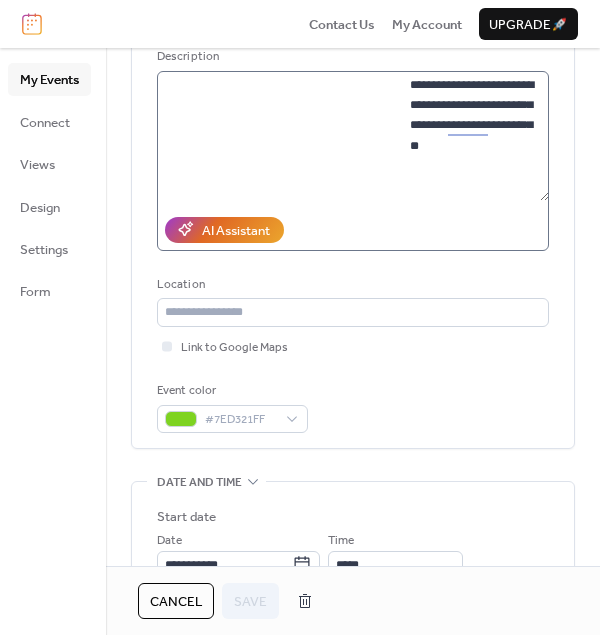 scroll, scrollTop: 100, scrollLeft: 0, axis: vertical 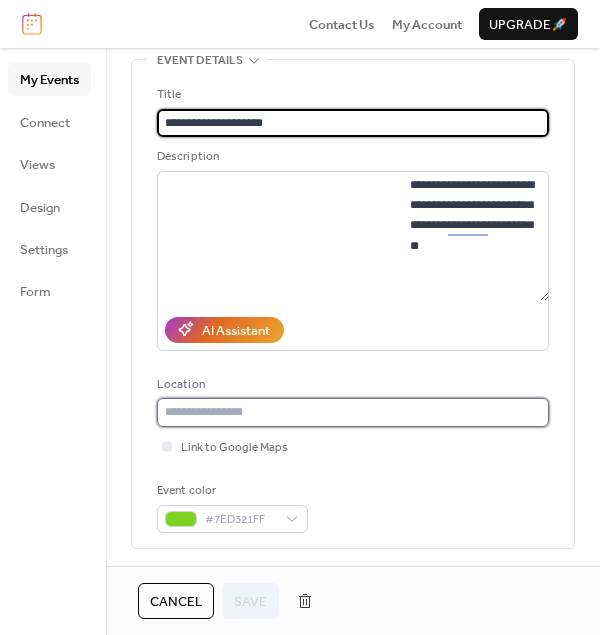 click at bounding box center (353, 412) 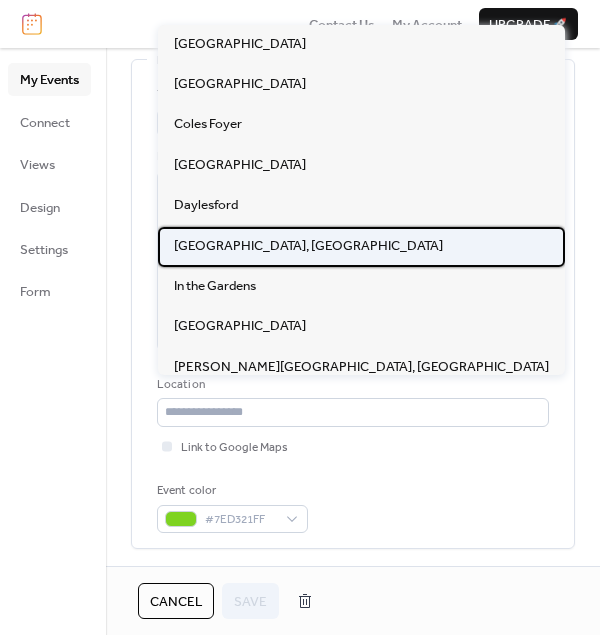 click on "Gardeners Area, Williamstown Botanic Gardens" at bounding box center (308, 246) 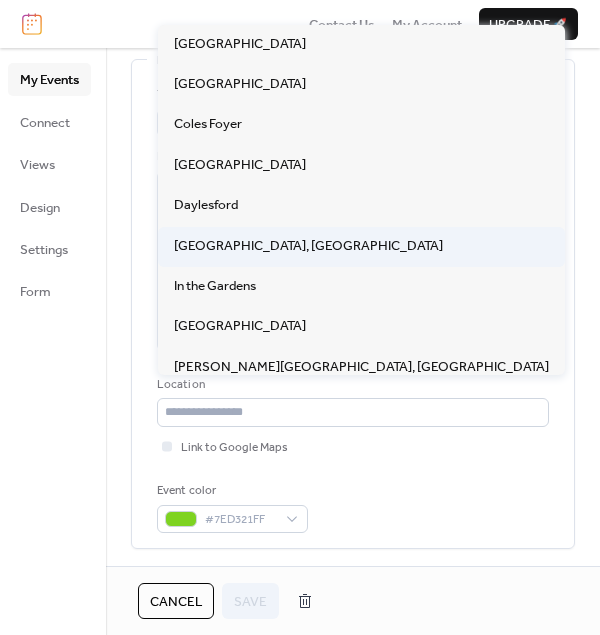 type on "**********" 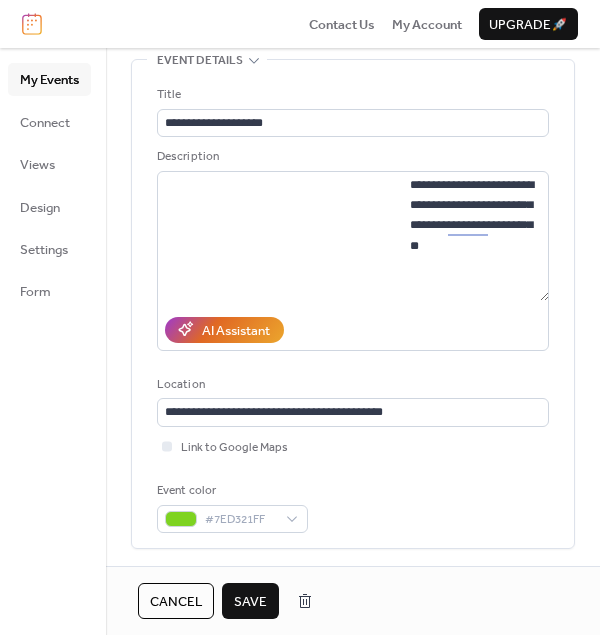 click on "Save" at bounding box center (250, 602) 